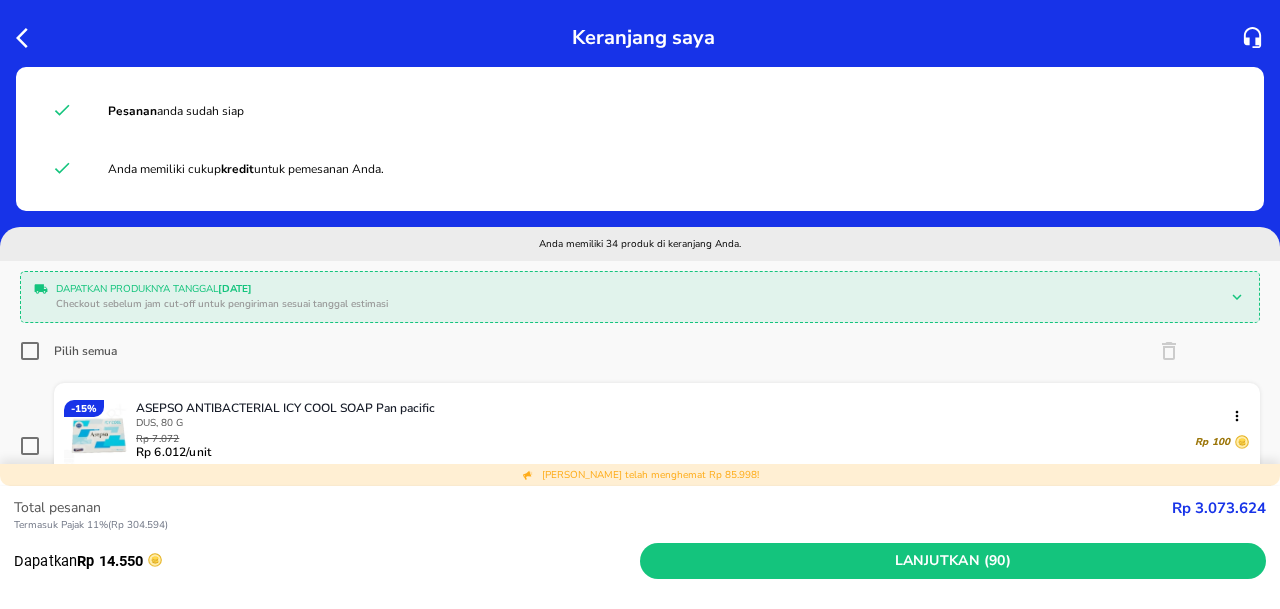 click 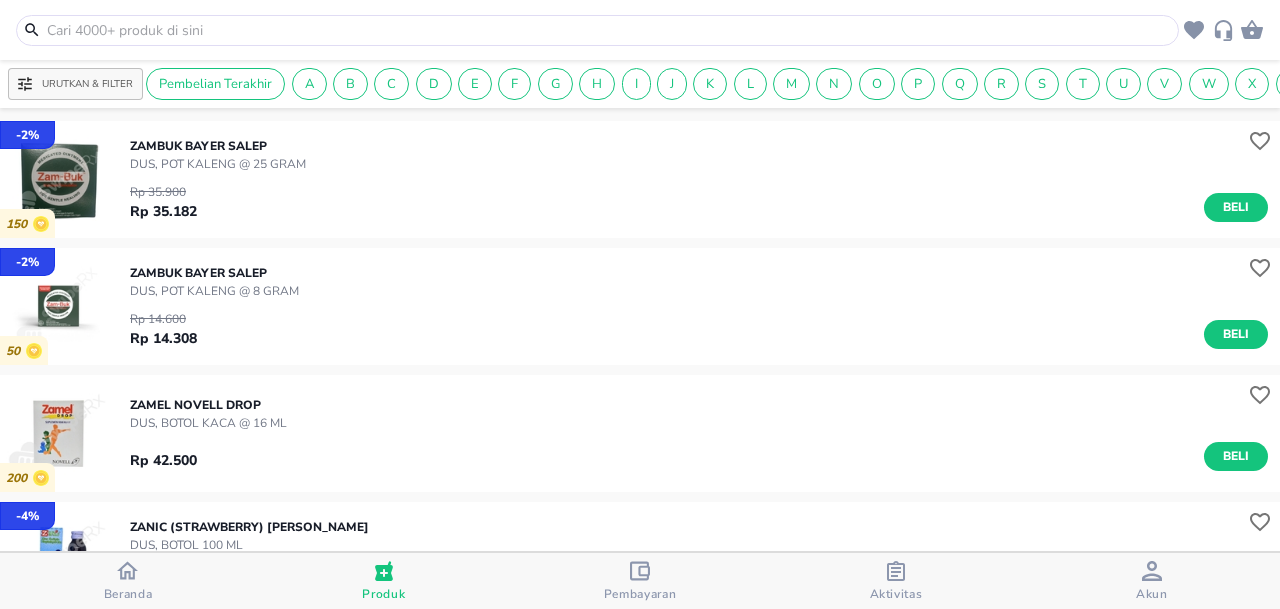 click at bounding box center [609, 30] 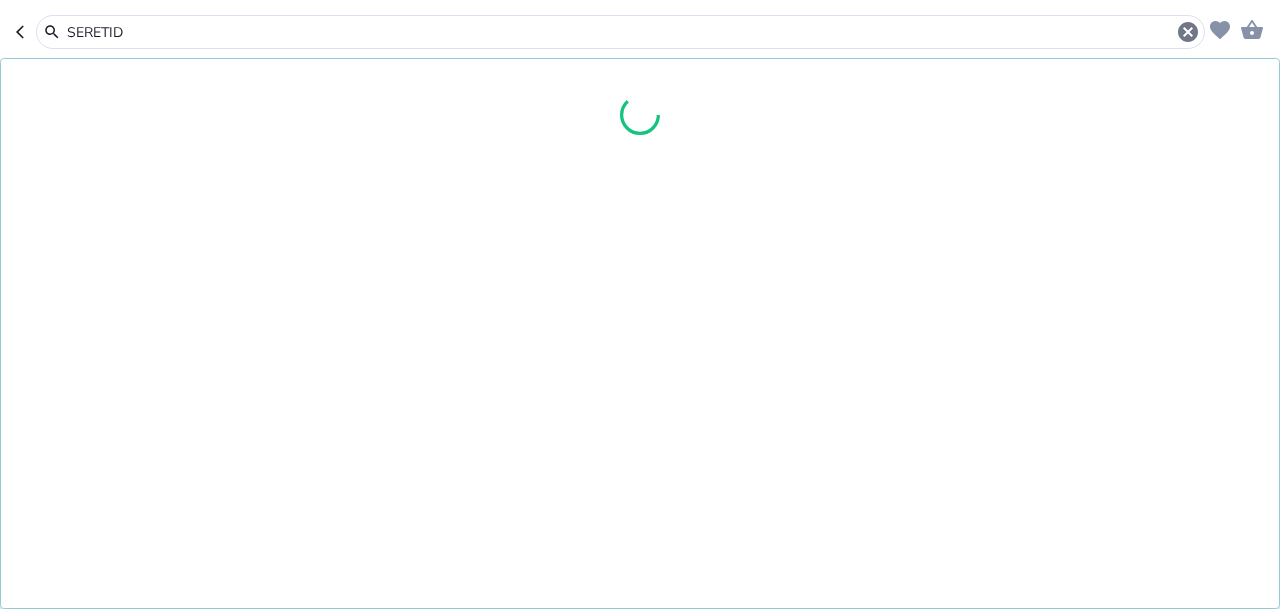type on "[MEDICAL_DATA]" 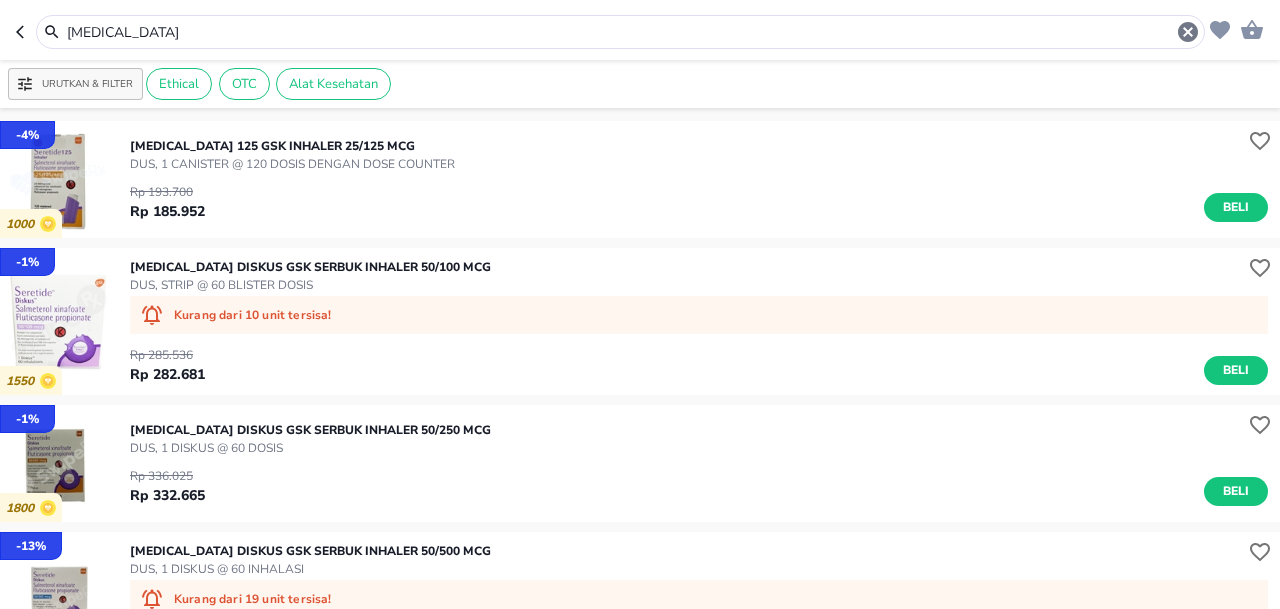drag, startPoint x: 267, startPoint y: 32, endPoint x: 0, endPoint y: -12, distance: 270.6012 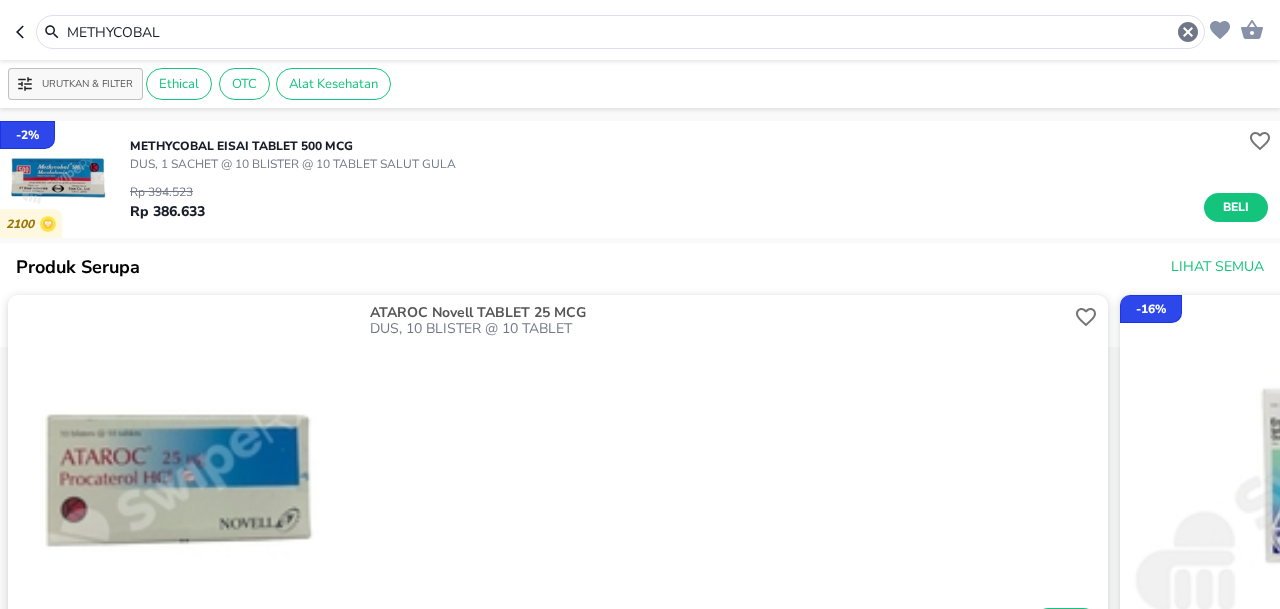 drag, startPoint x: 206, startPoint y: 29, endPoint x: 0, endPoint y: 18, distance: 206.29349 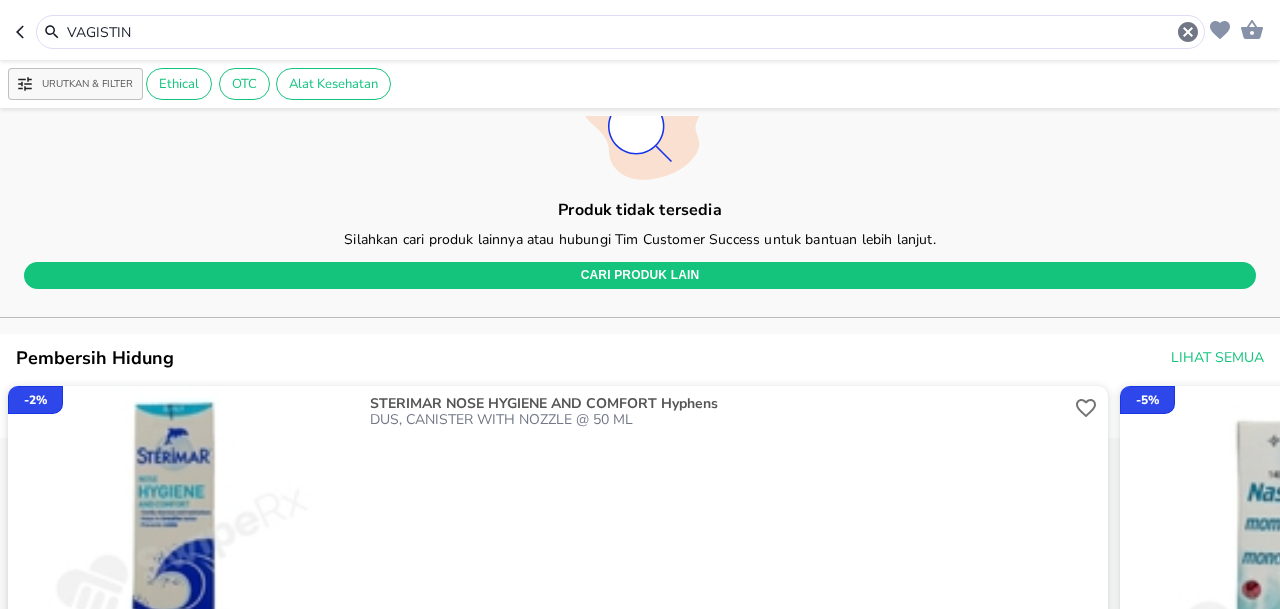 scroll, scrollTop: 0, scrollLeft: 0, axis: both 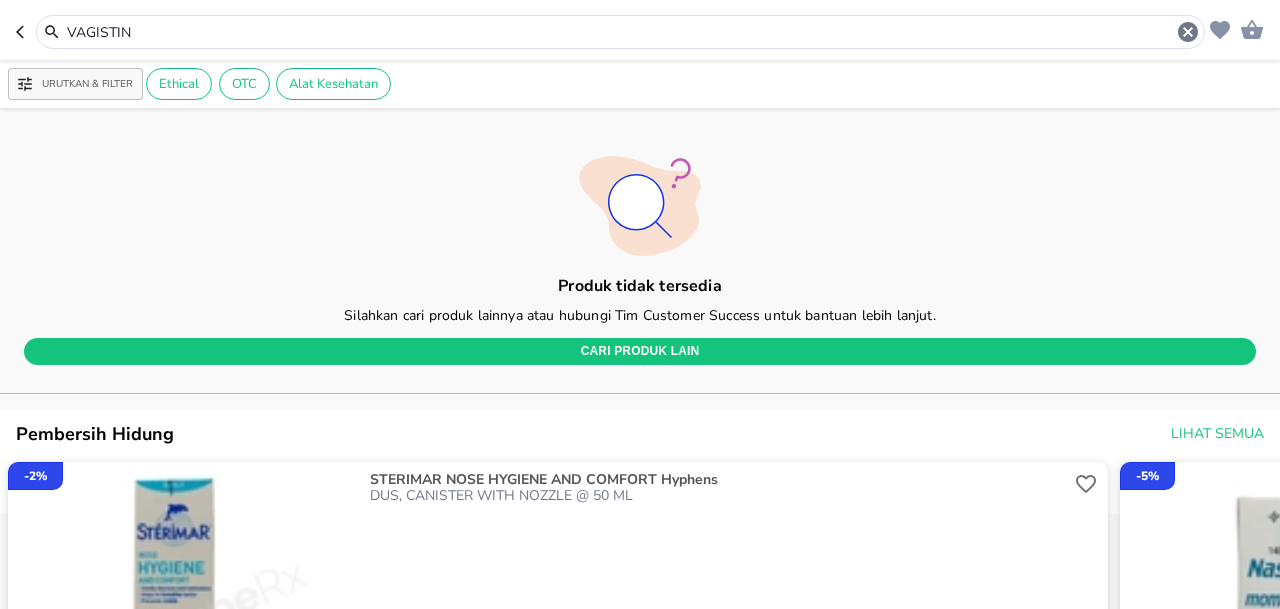 drag, startPoint x: 294, startPoint y: 22, endPoint x: 0, endPoint y: 30, distance: 294.10883 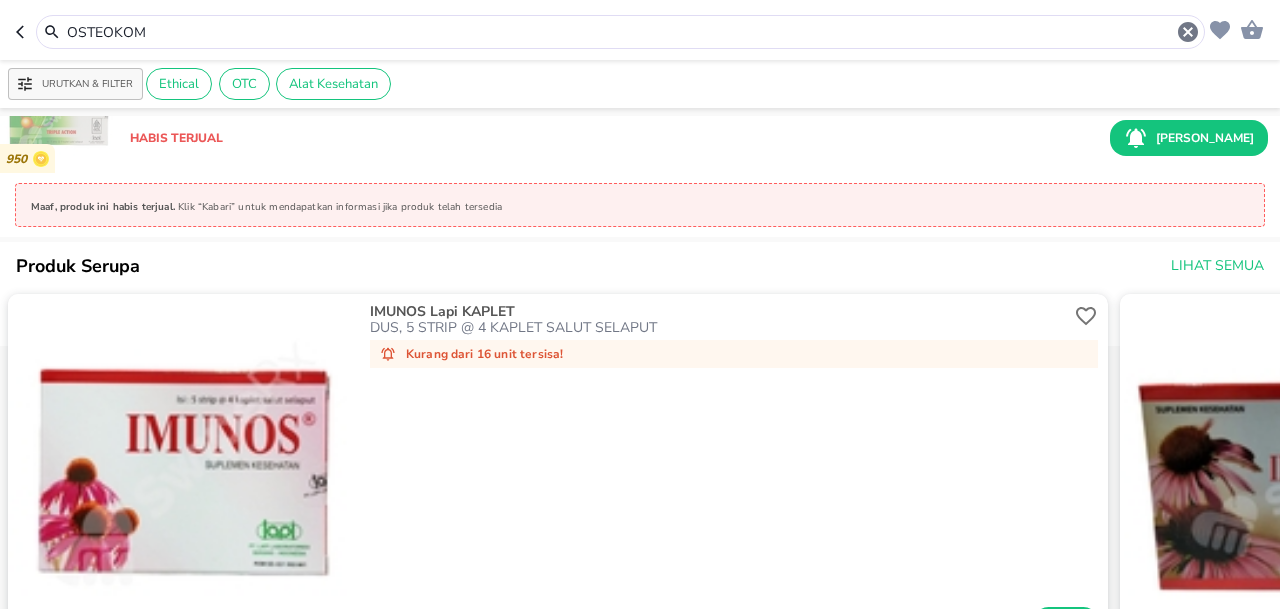 scroll, scrollTop: 100, scrollLeft: 0, axis: vertical 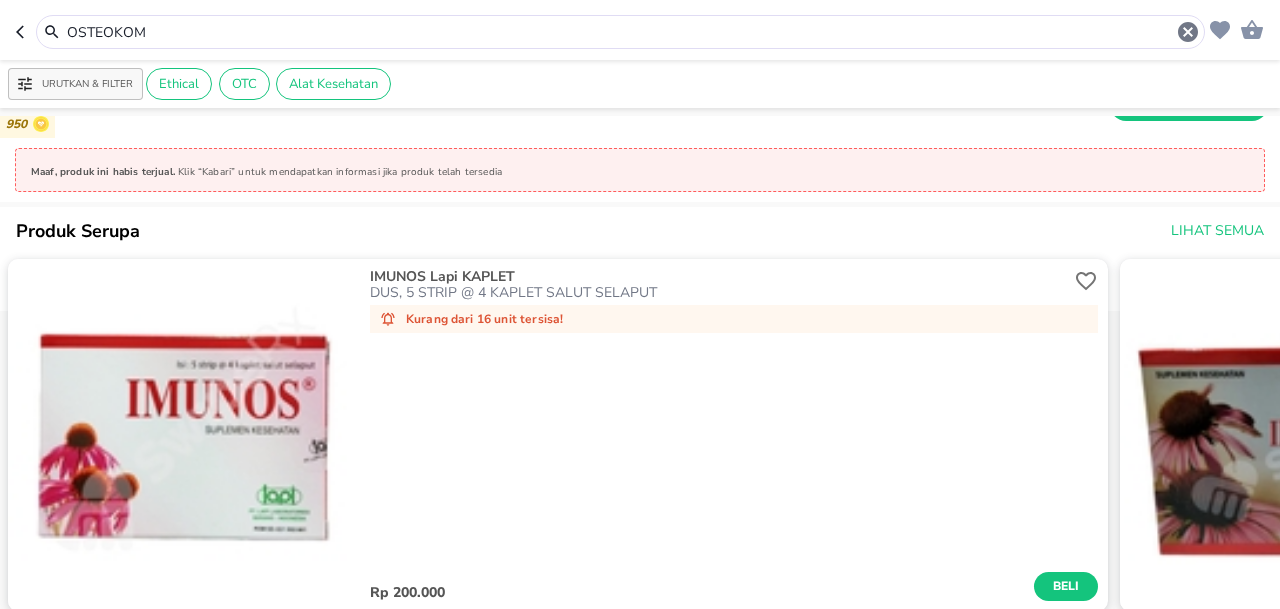drag, startPoint x: 216, startPoint y: 28, endPoint x: 0, endPoint y: 31, distance: 216.02083 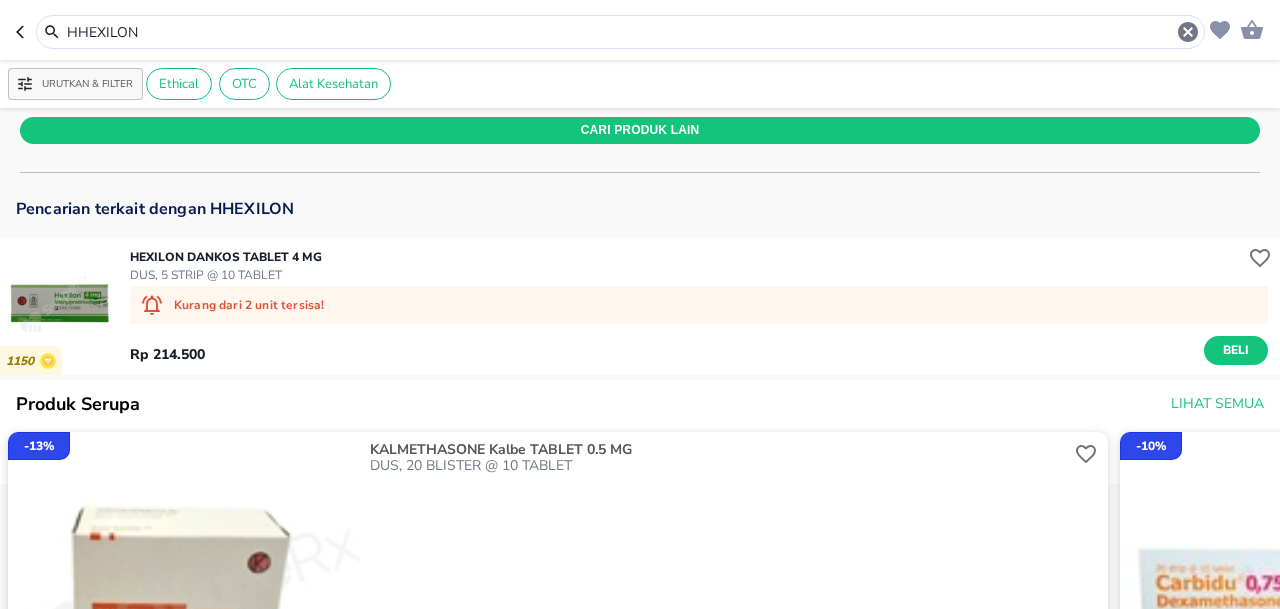drag, startPoint x: 325, startPoint y: 42, endPoint x: 0, endPoint y: -37, distance: 334.46375 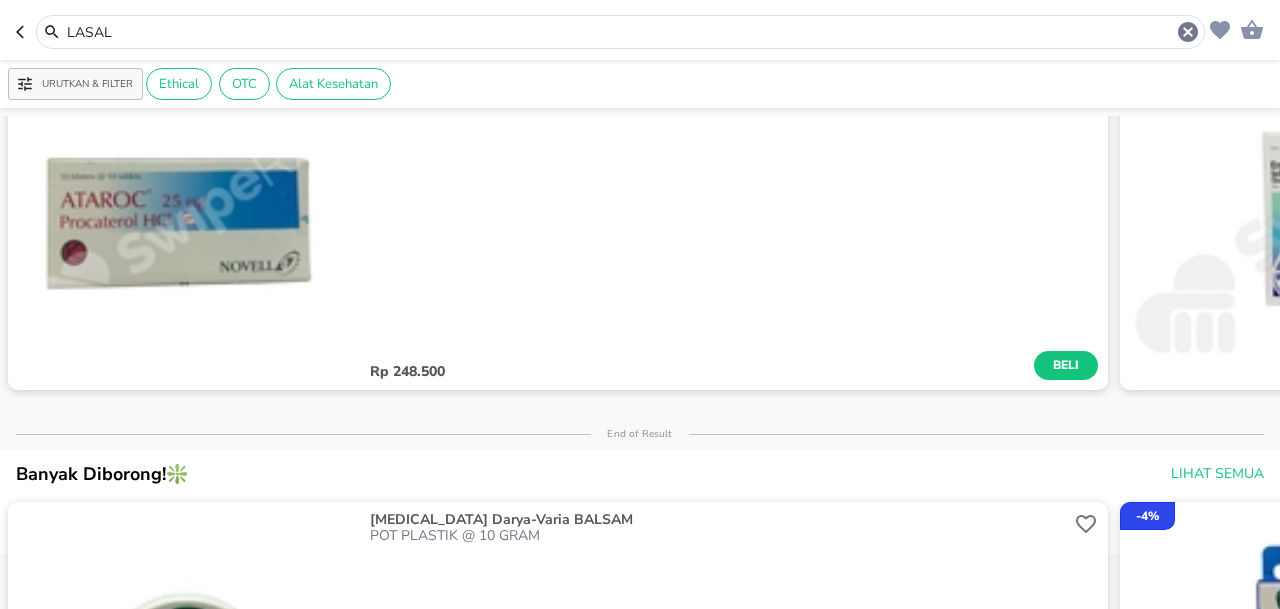 scroll, scrollTop: 0, scrollLeft: 0, axis: both 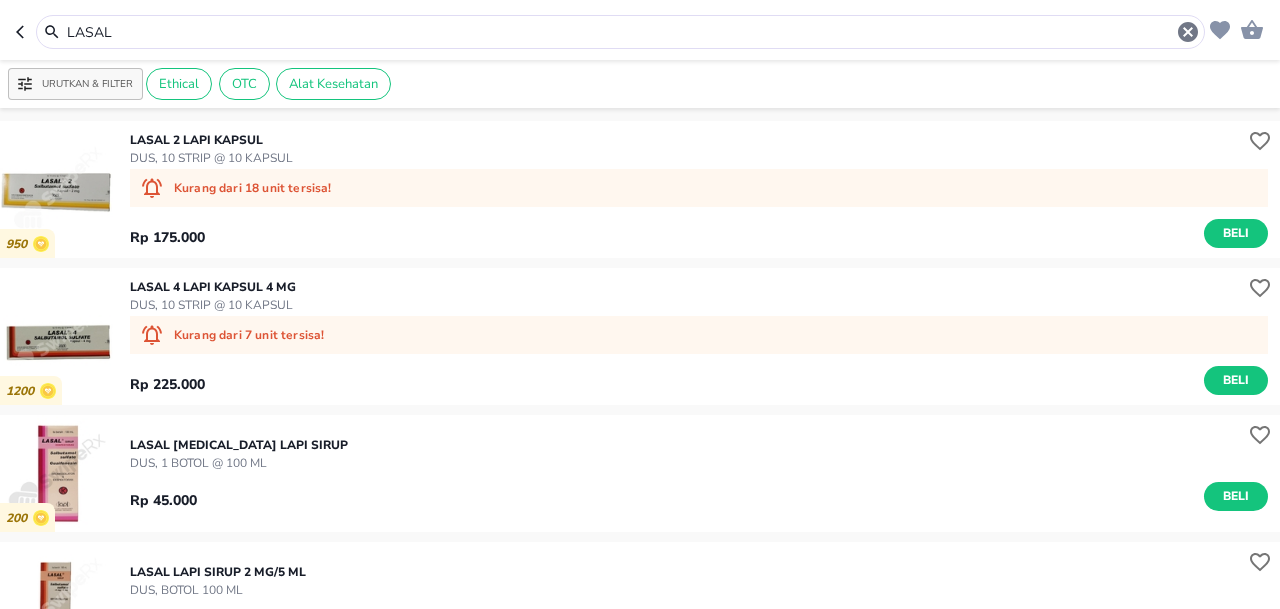 drag, startPoint x: 316, startPoint y: 23, endPoint x: 68, endPoint y: 42, distance: 248.72676 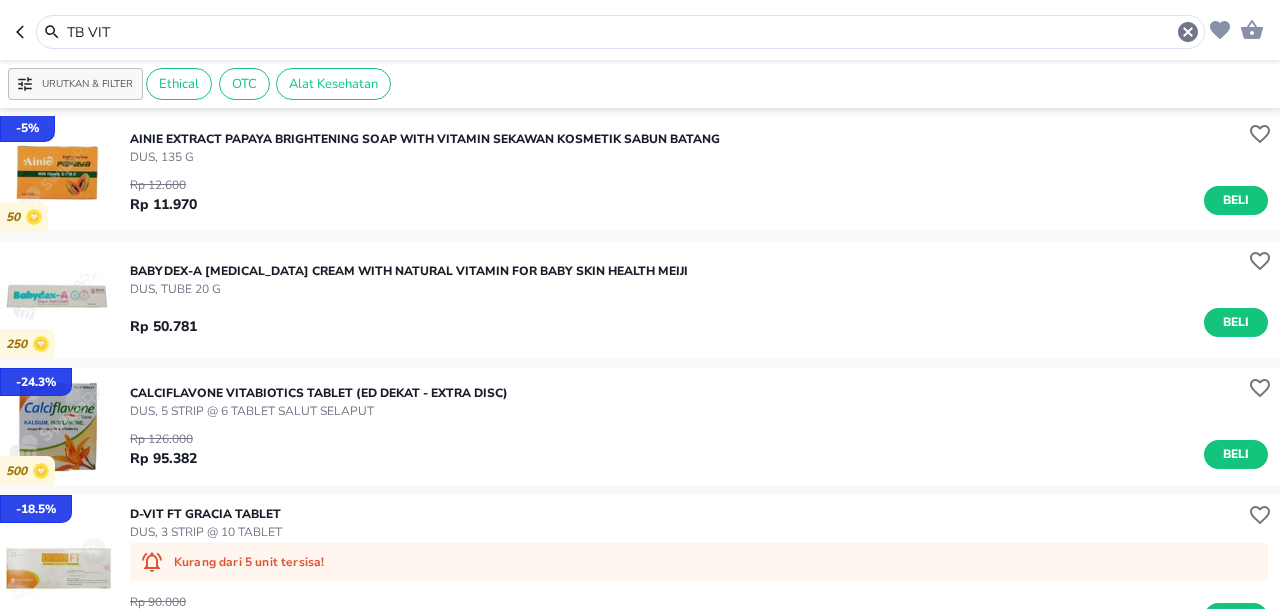 scroll, scrollTop: 0, scrollLeft: 0, axis: both 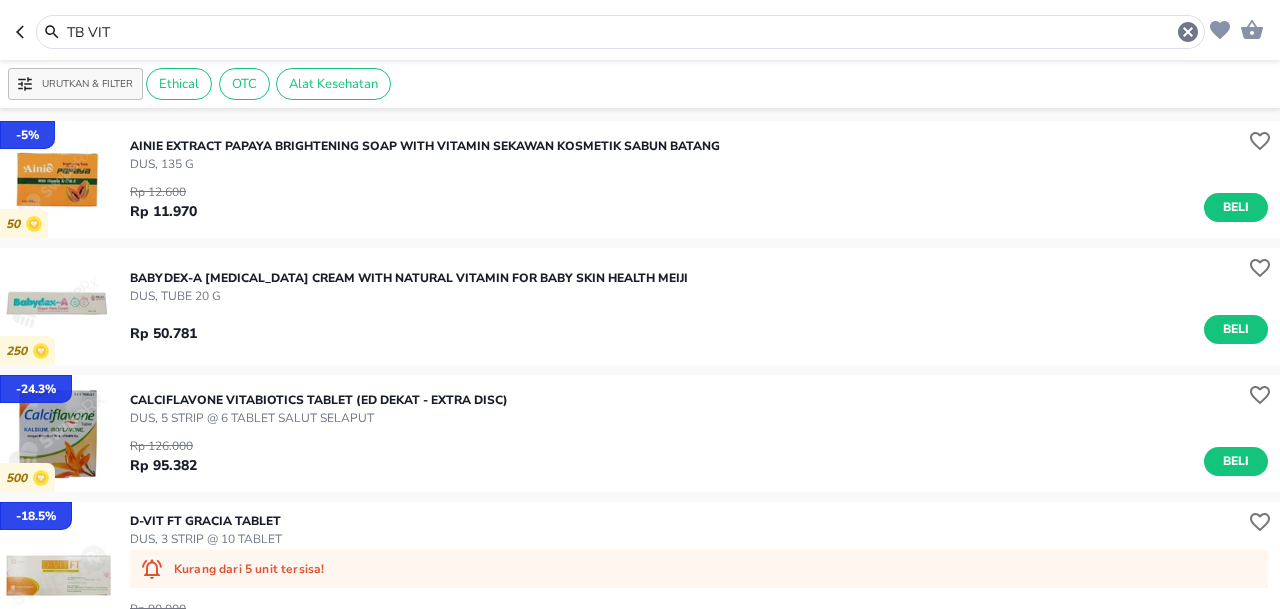drag, startPoint x: 163, startPoint y: 39, endPoint x: 0, endPoint y: 9, distance: 165.73775 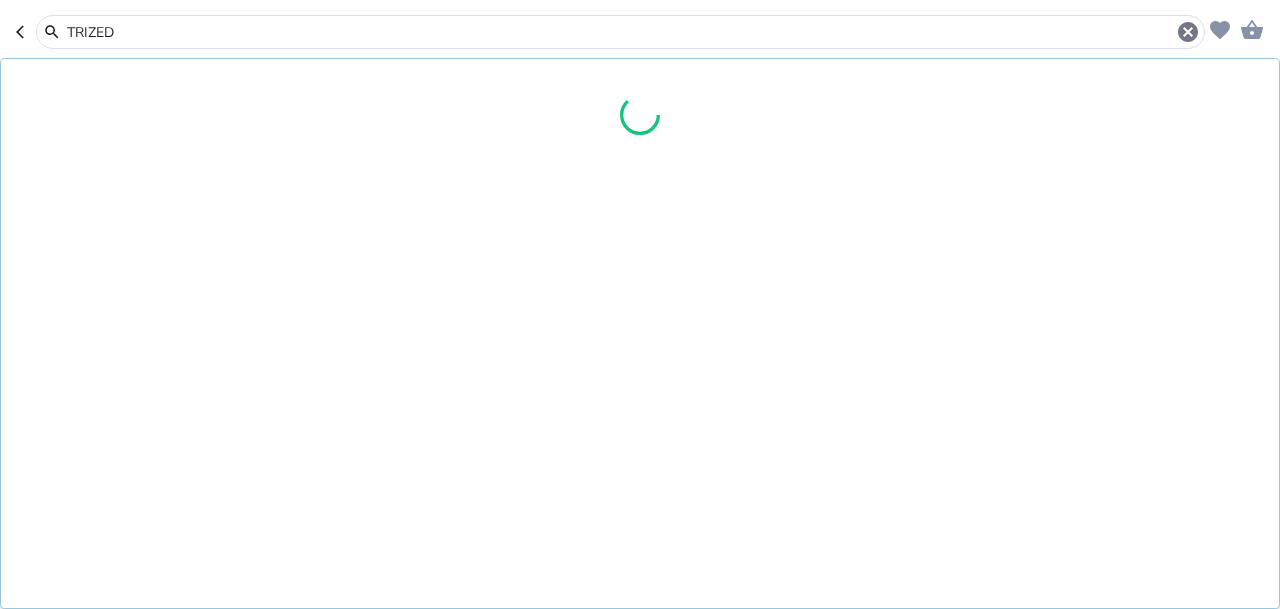 type on "TRIZED" 